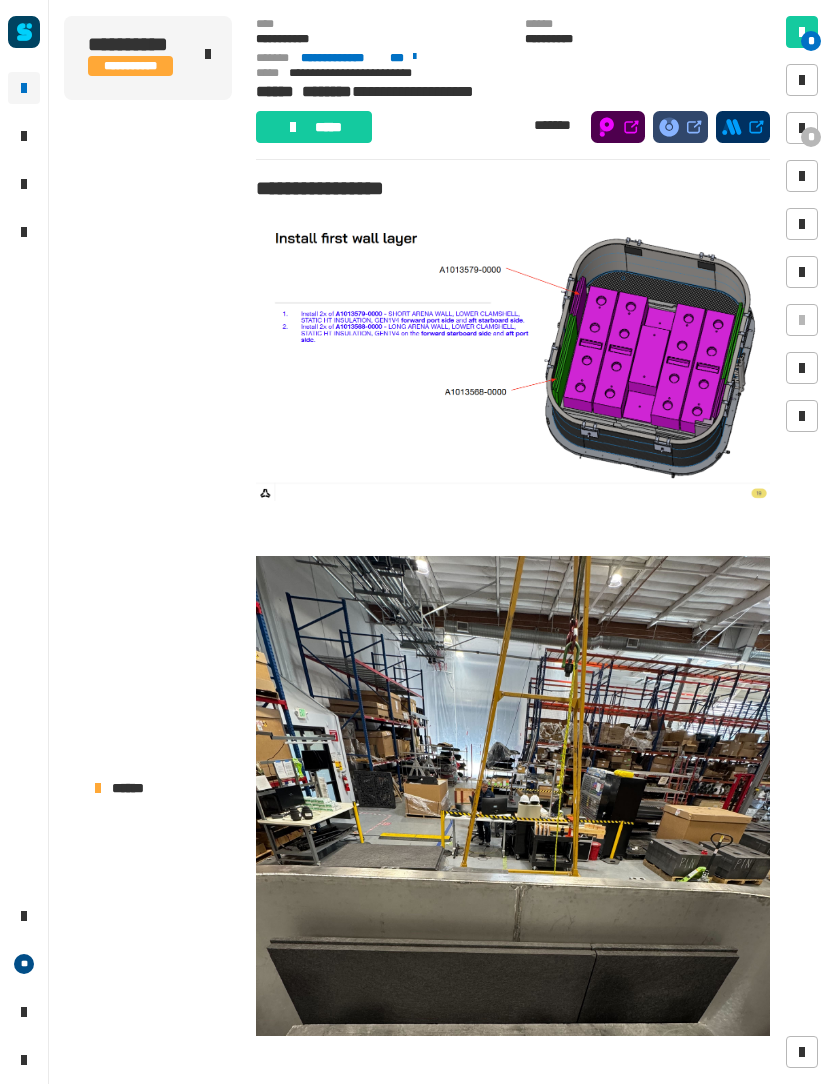 scroll, scrollTop: 0, scrollLeft: 0, axis: both 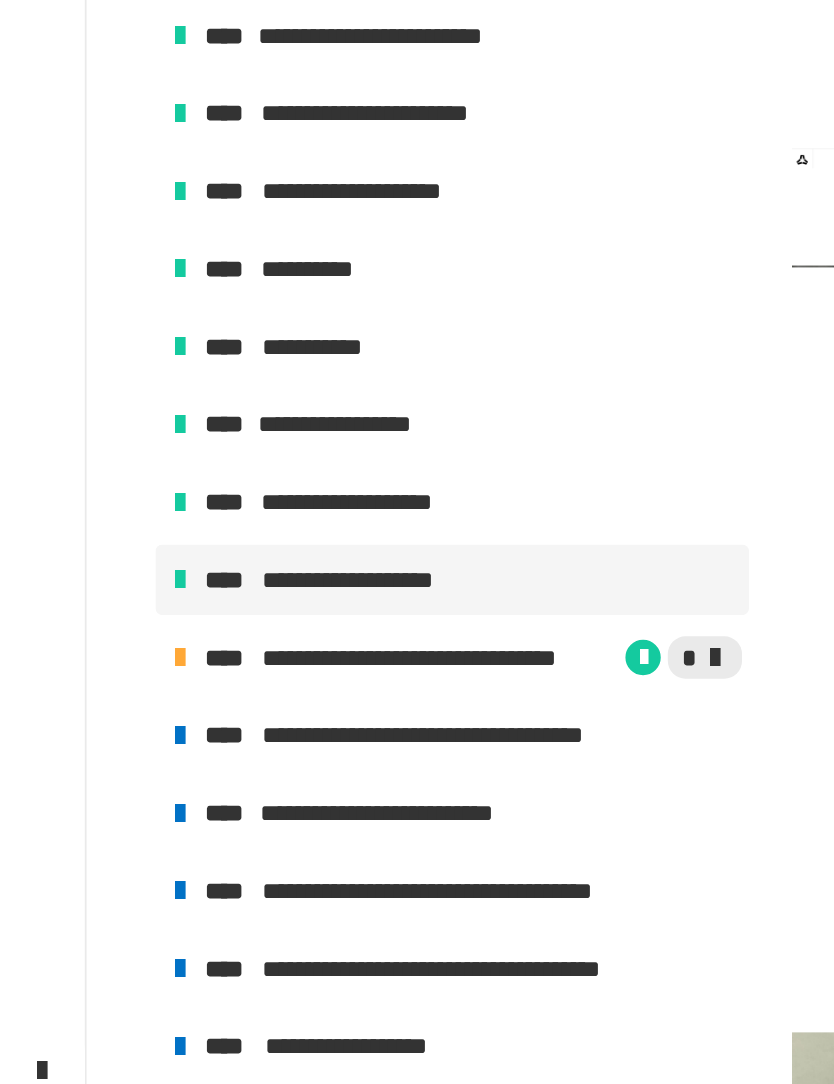 click on "**********" at bounding box center (243, 682) 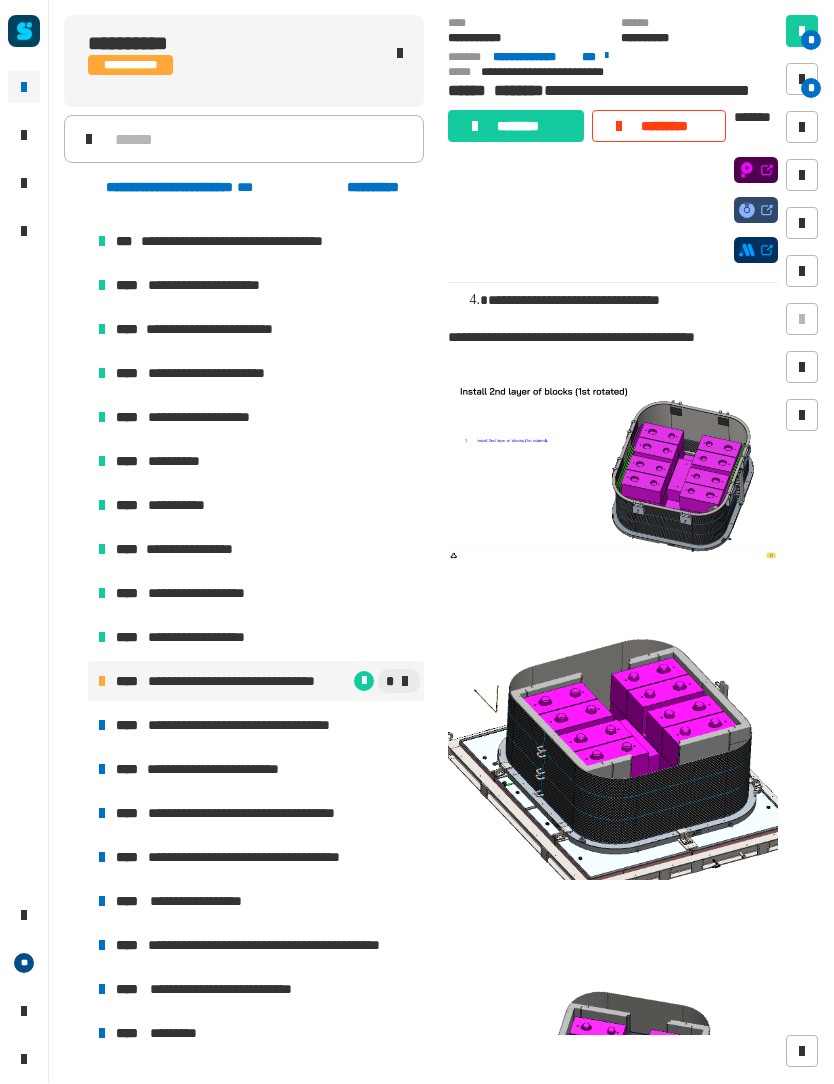 scroll, scrollTop: 183, scrollLeft: 0, axis: vertical 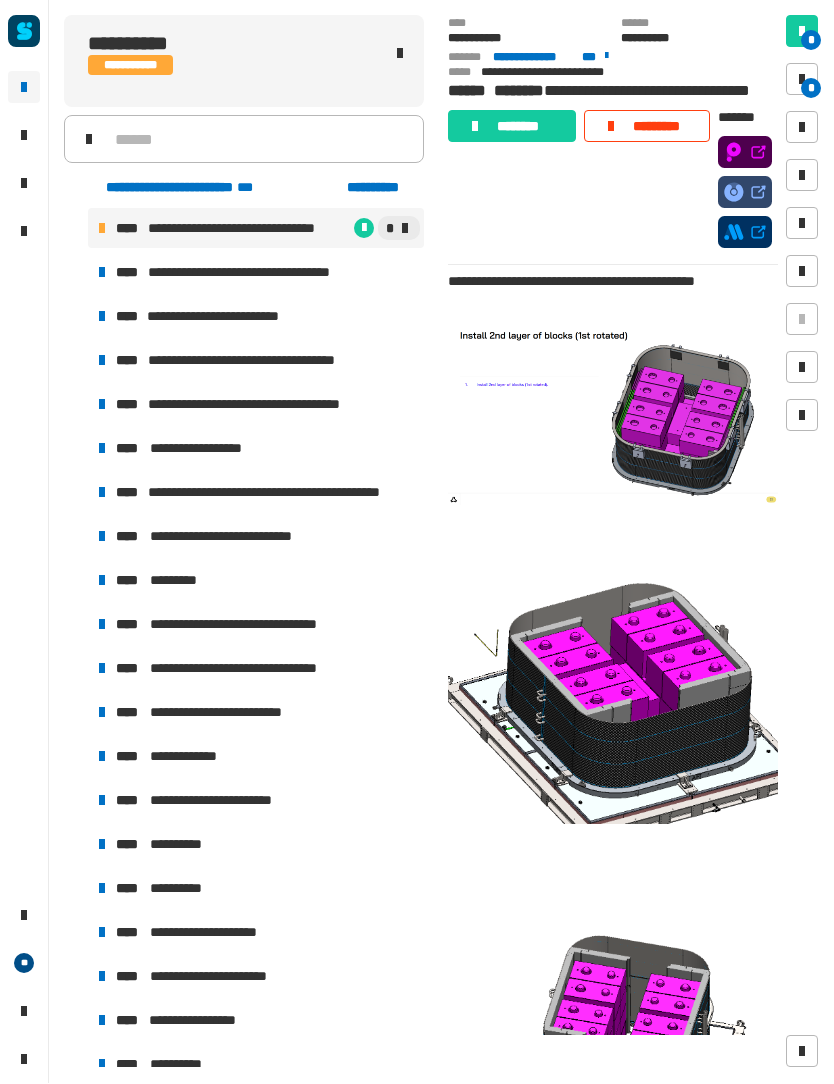 click 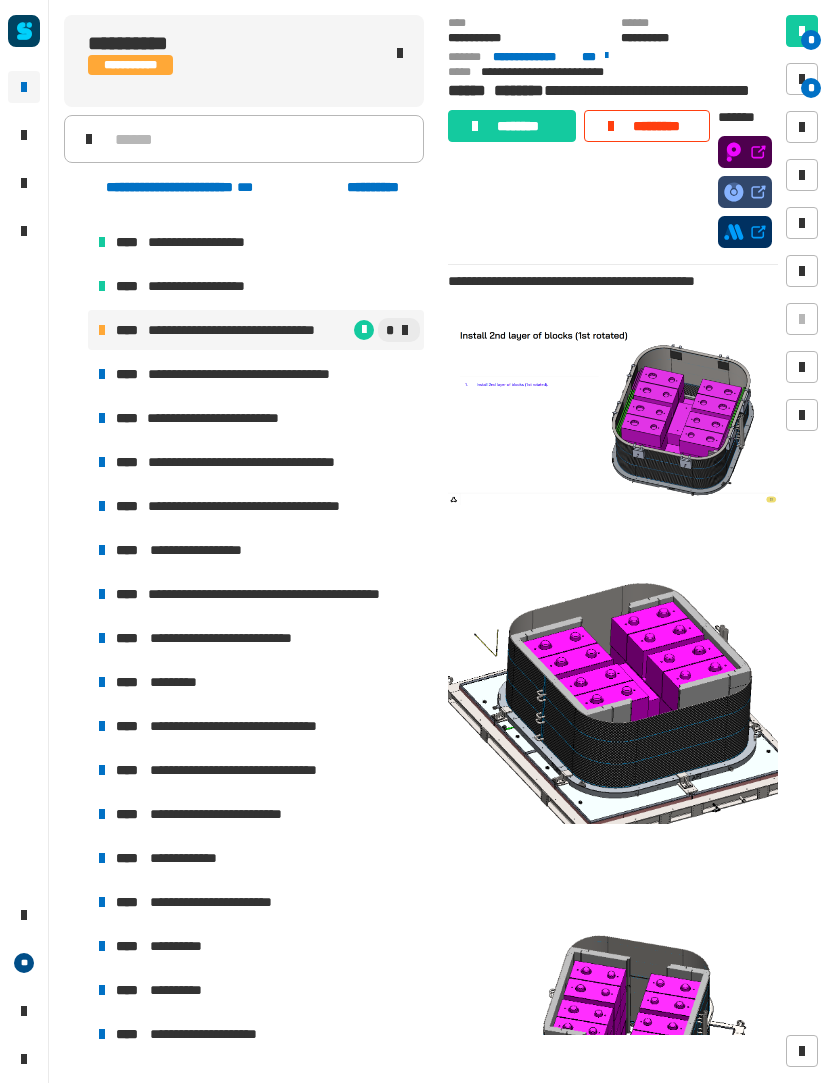 scroll, scrollTop: 1440, scrollLeft: 0, axis: vertical 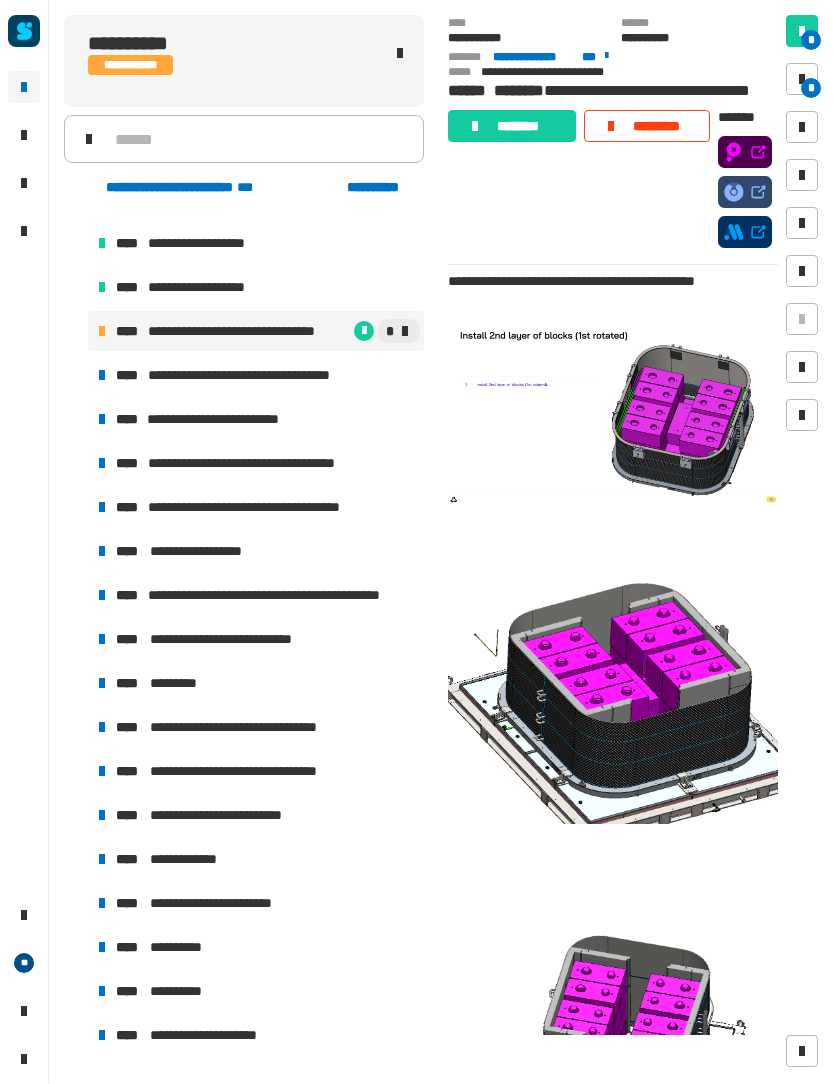 click on "*" at bounding box center [802, 80] 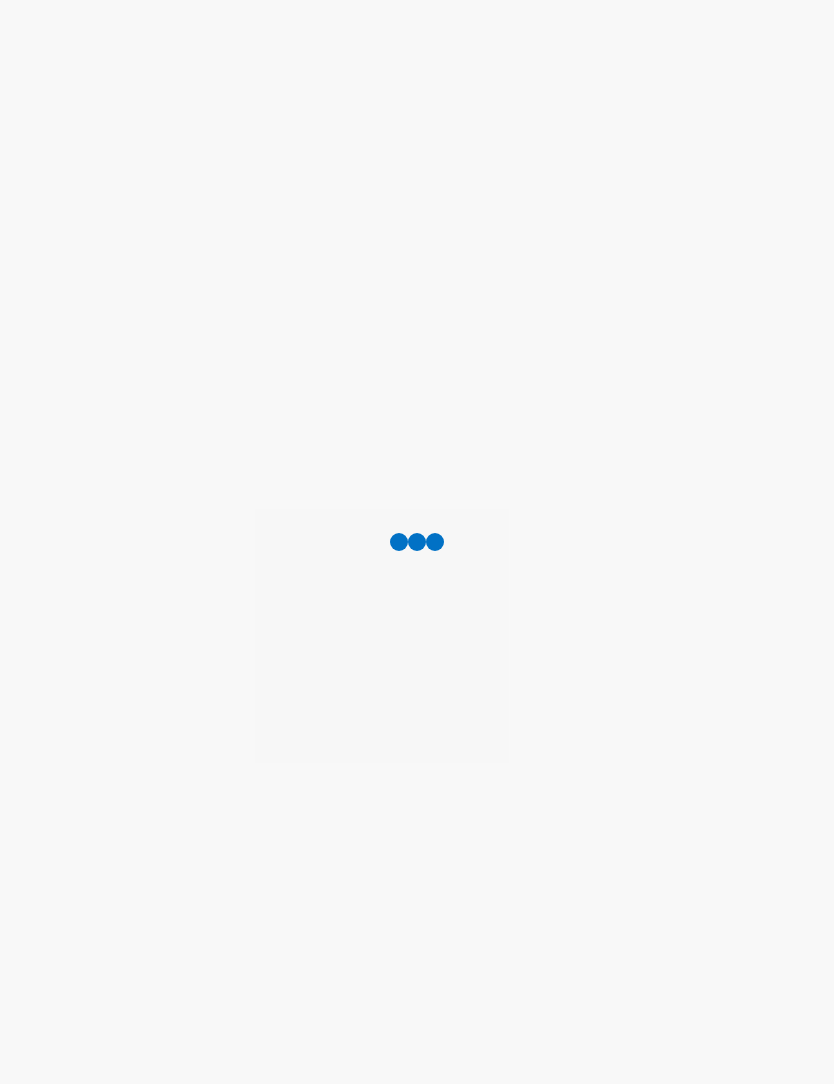 scroll, scrollTop: 1, scrollLeft: 0, axis: vertical 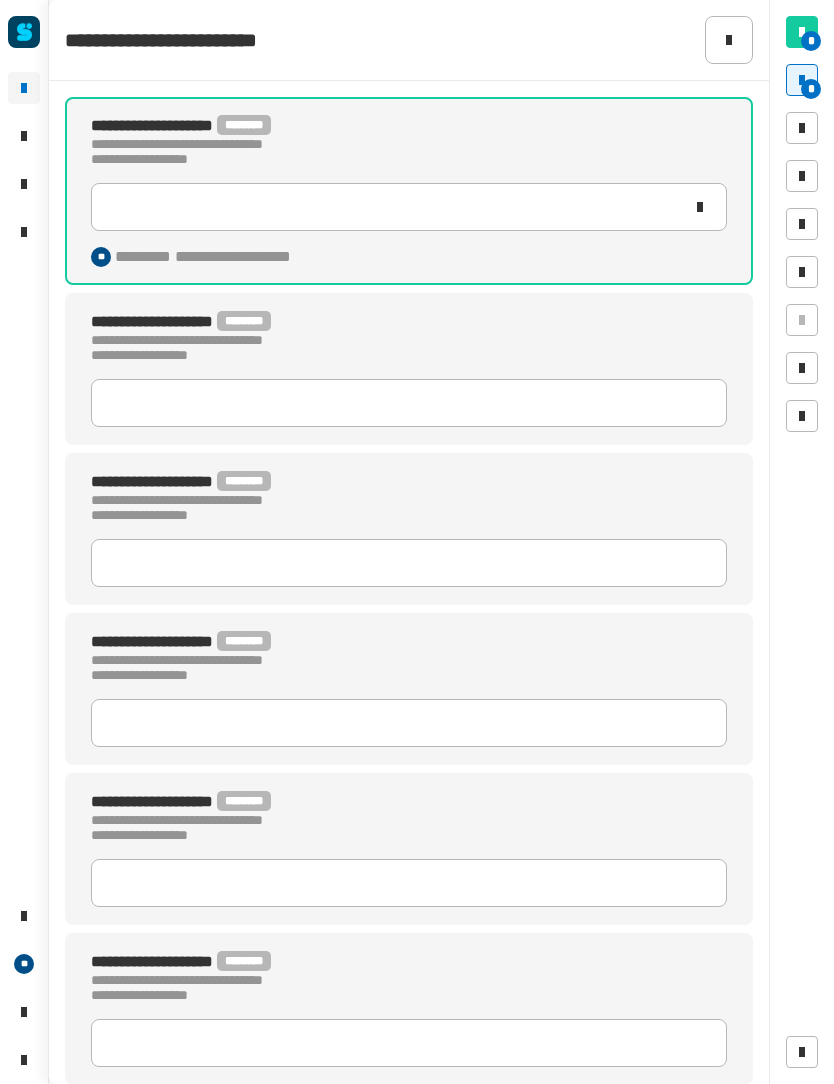 type on "***" 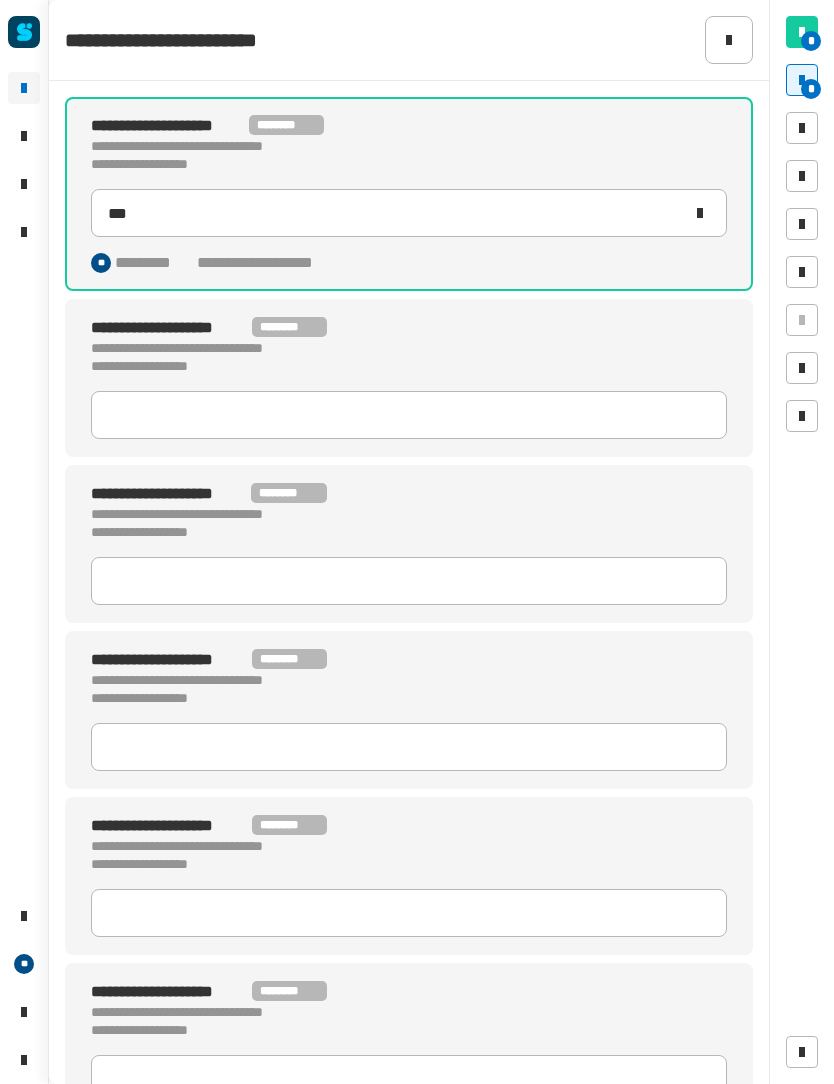 click 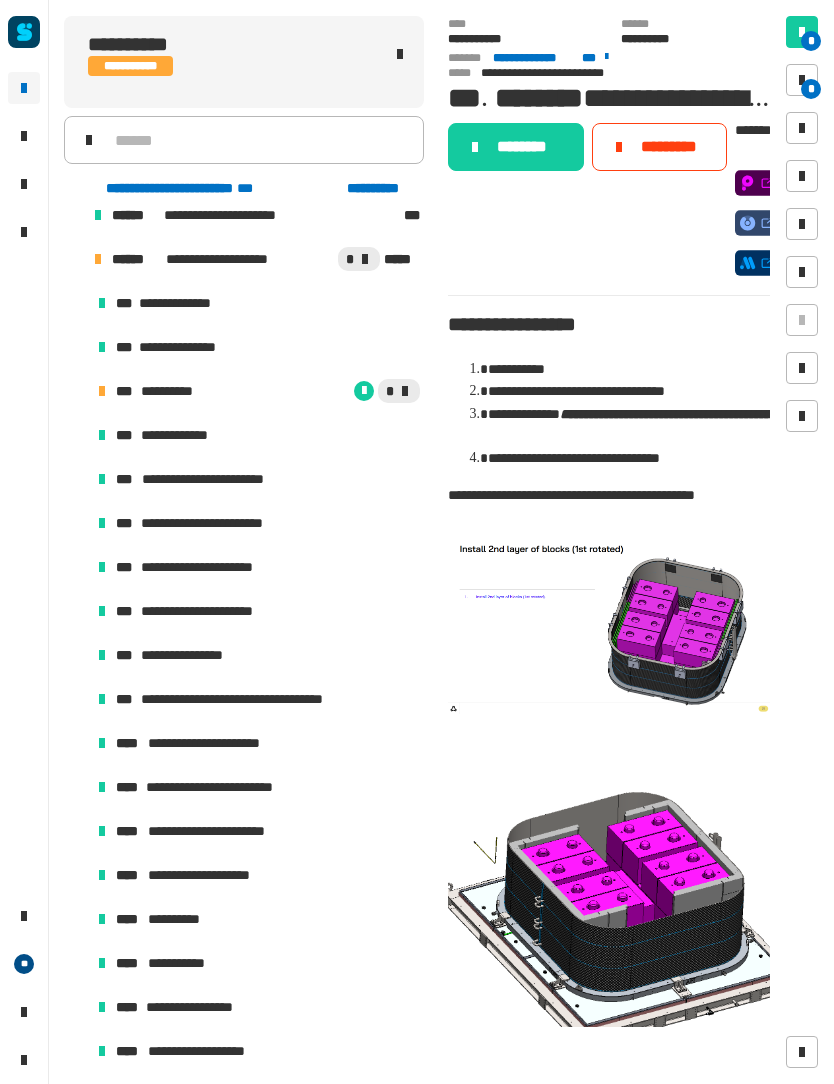scroll, scrollTop: 637, scrollLeft: 0, axis: vertical 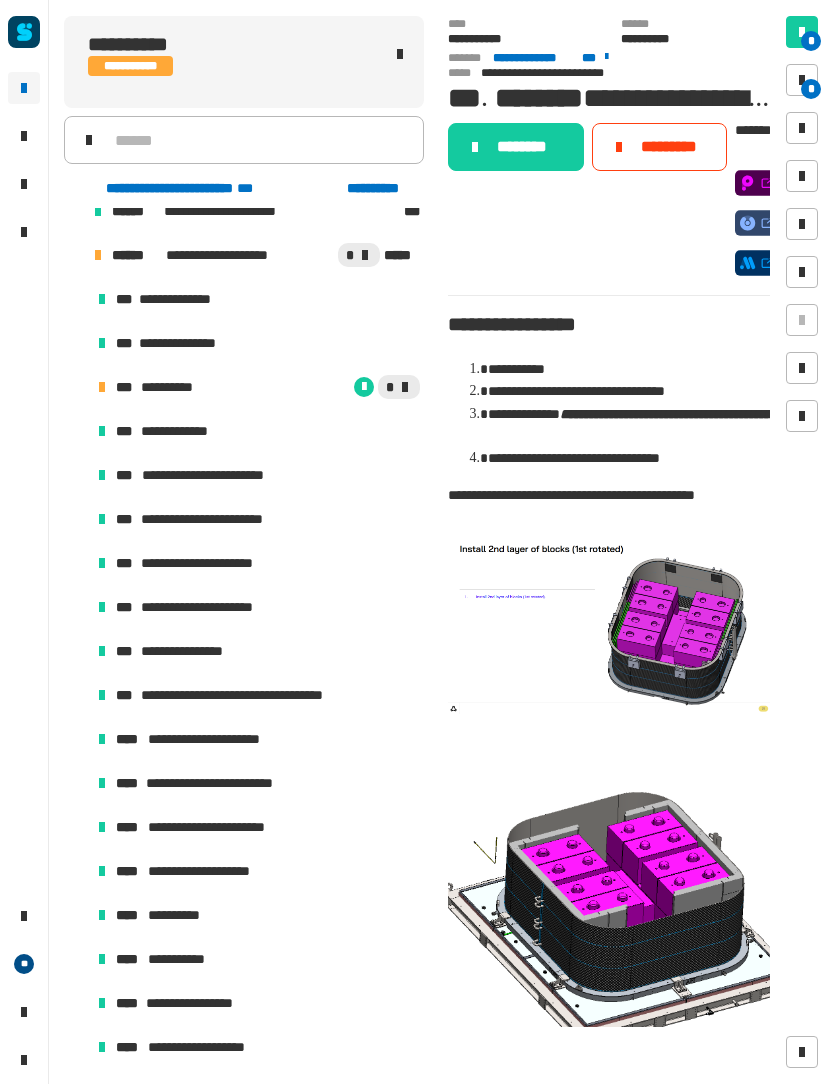 click on "**********" at bounding box center (256, 387) 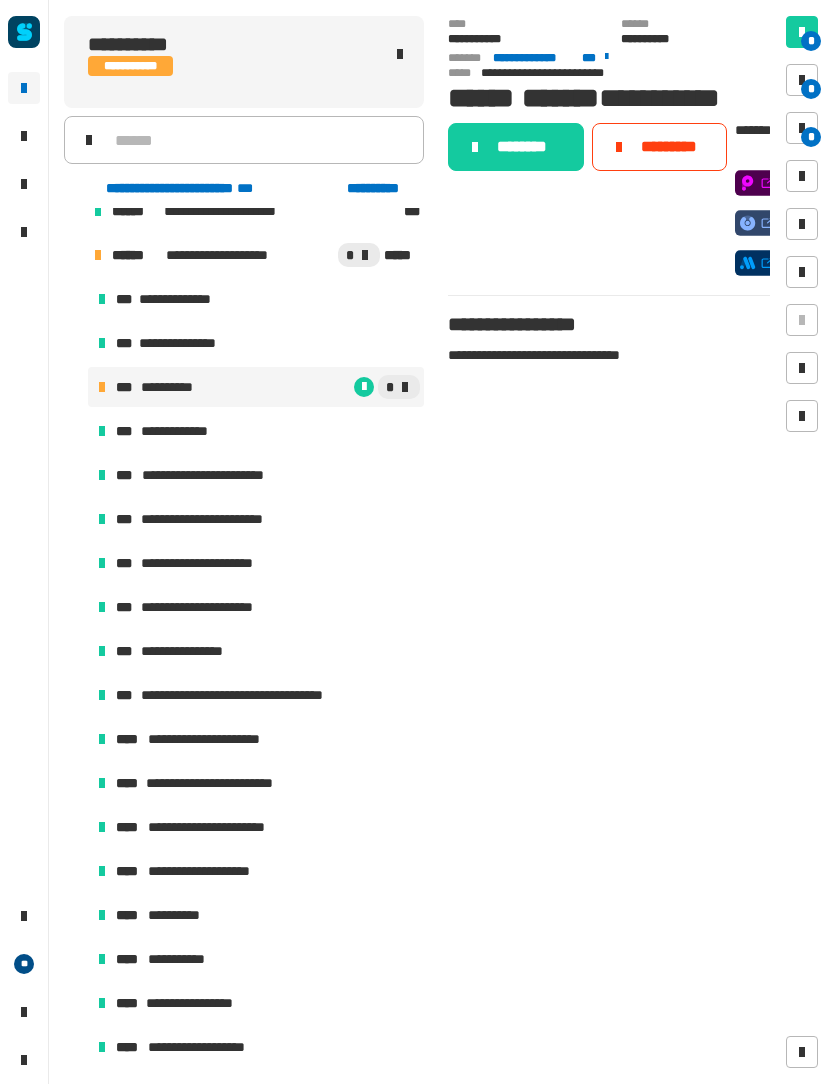 click at bounding box center (802, 80) 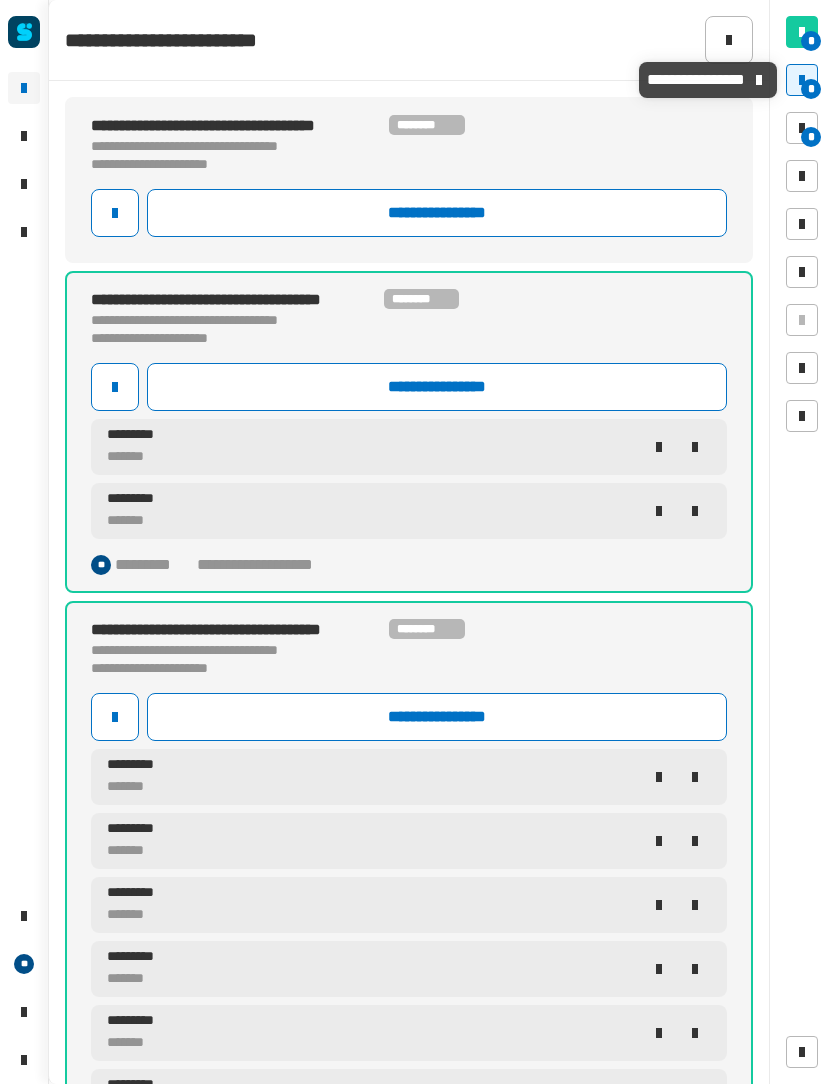 click 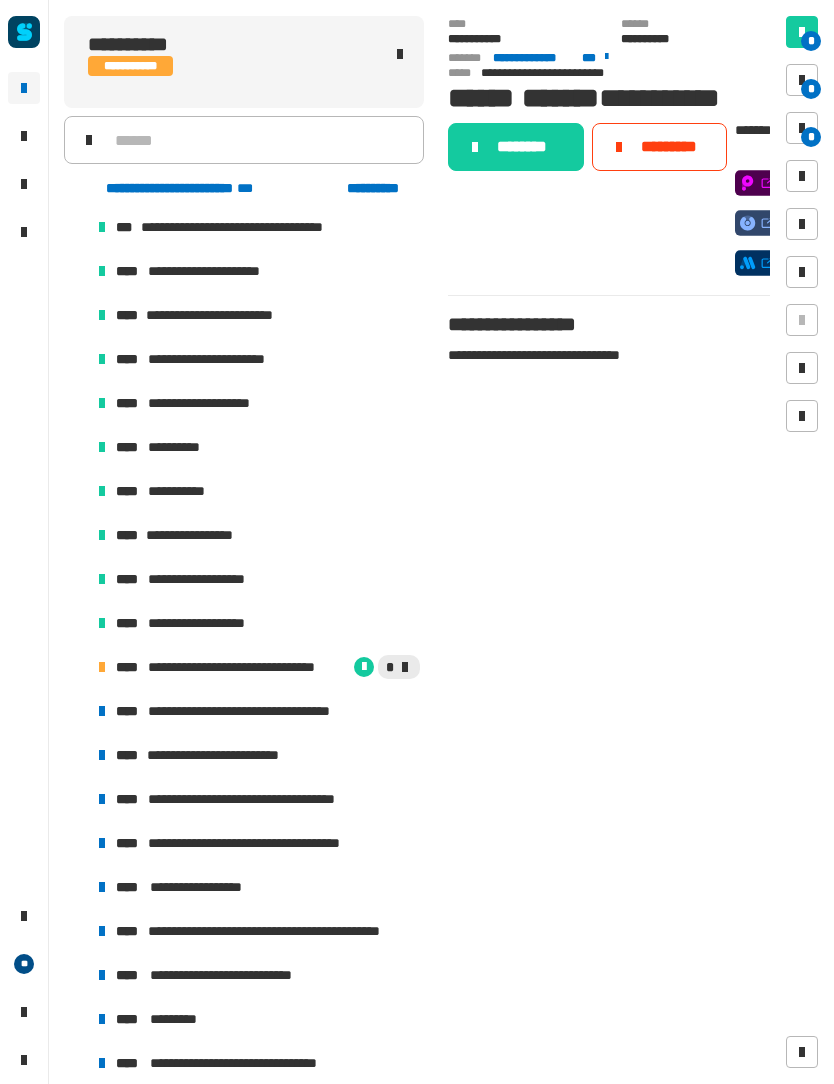 scroll, scrollTop: 1116, scrollLeft: 0, axis: vertical 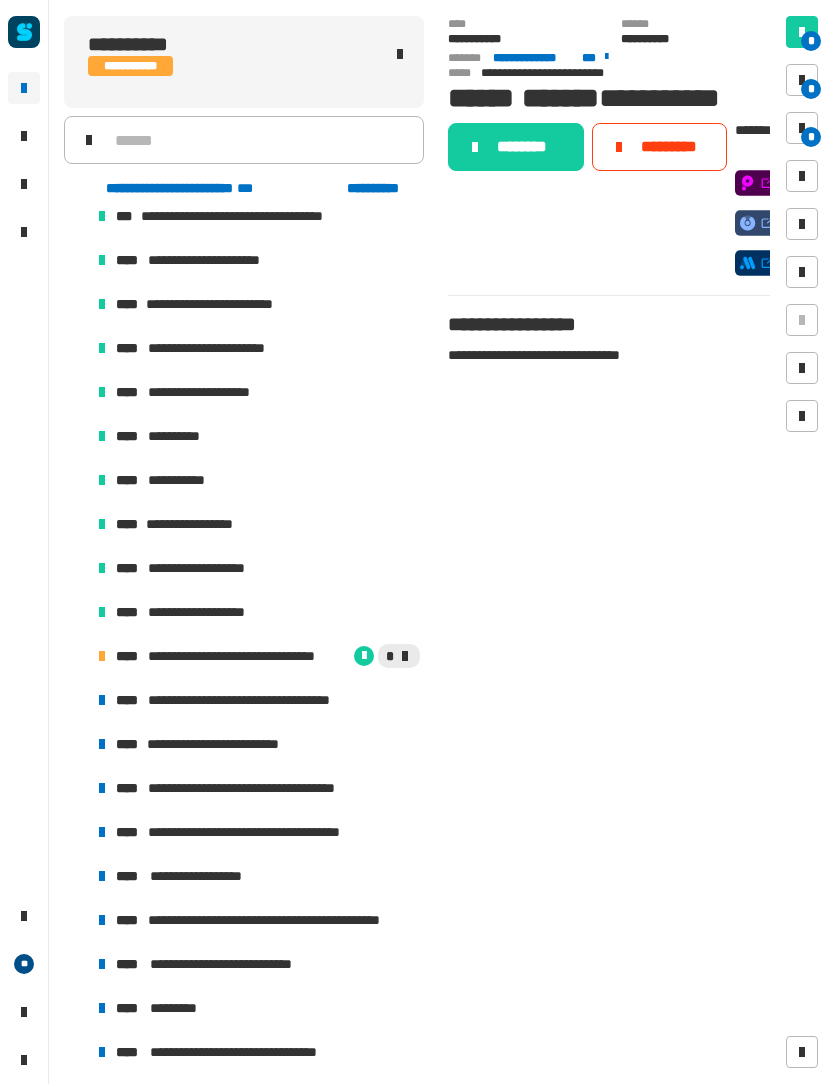 click on "**********" at bounding box center [243, 656] 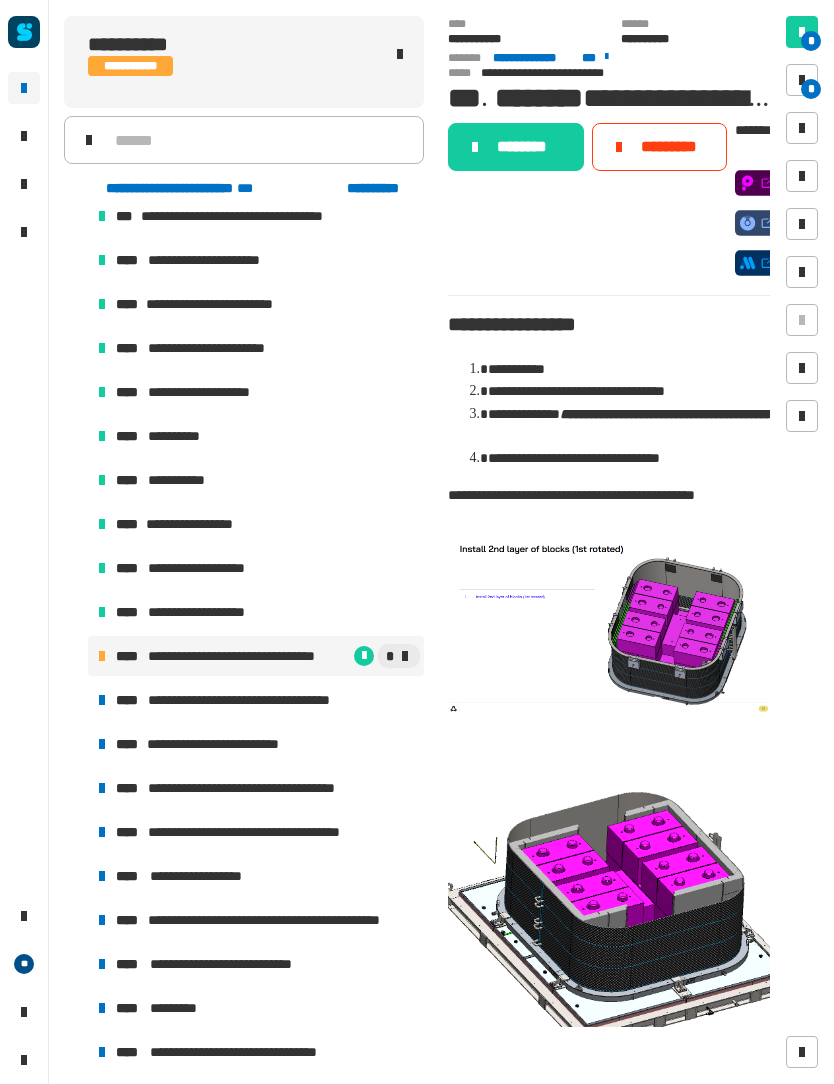 click on "*" at bounding box center (802, 80) 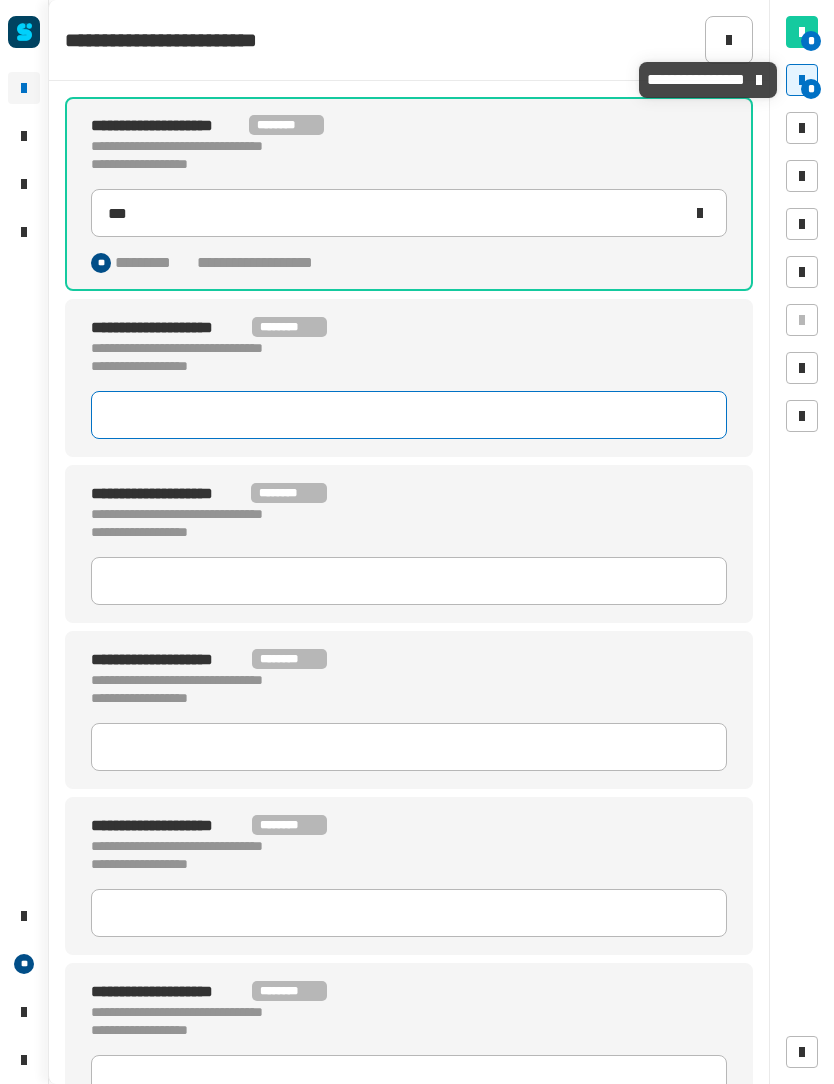 click 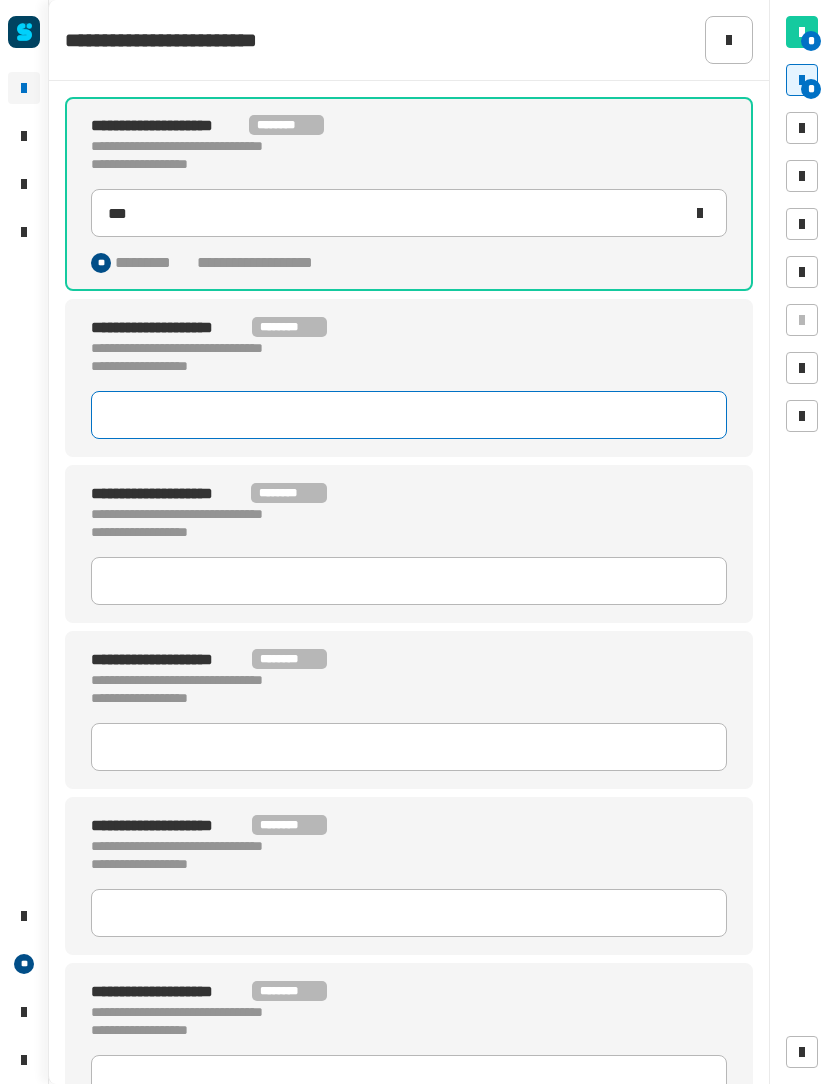 type 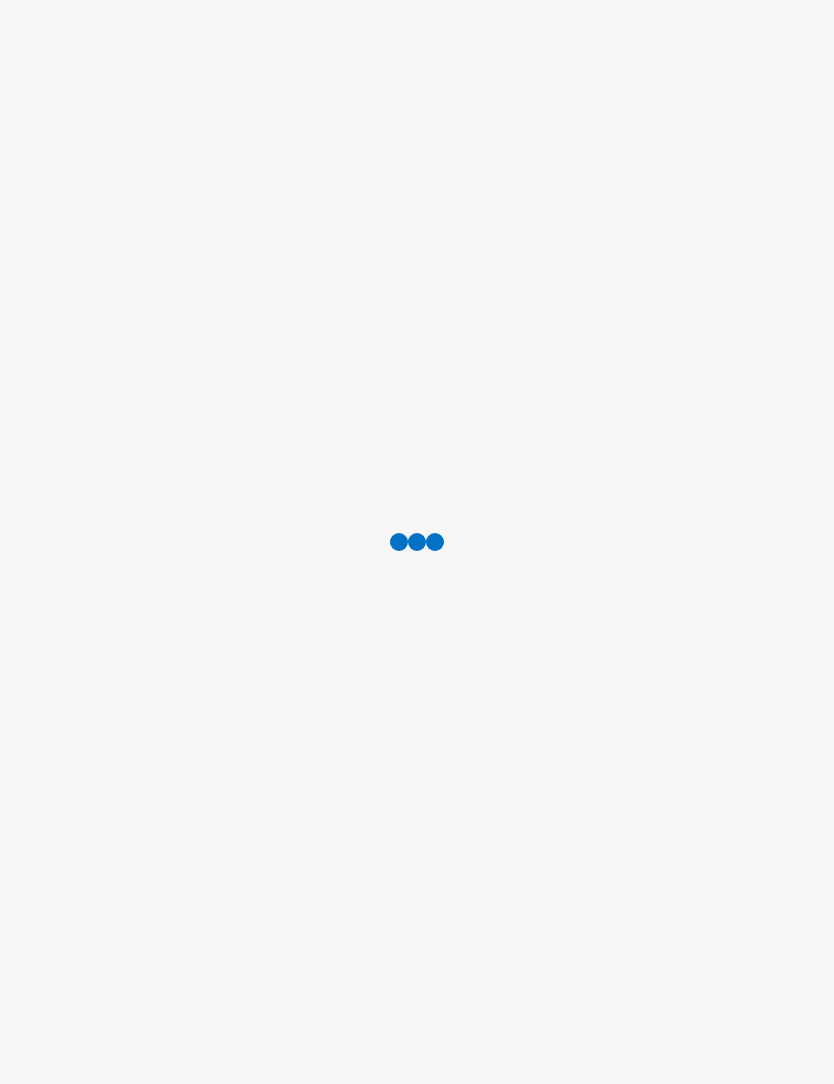 scroll, scrollTop: 0, scrollLeft: 0, axis: both 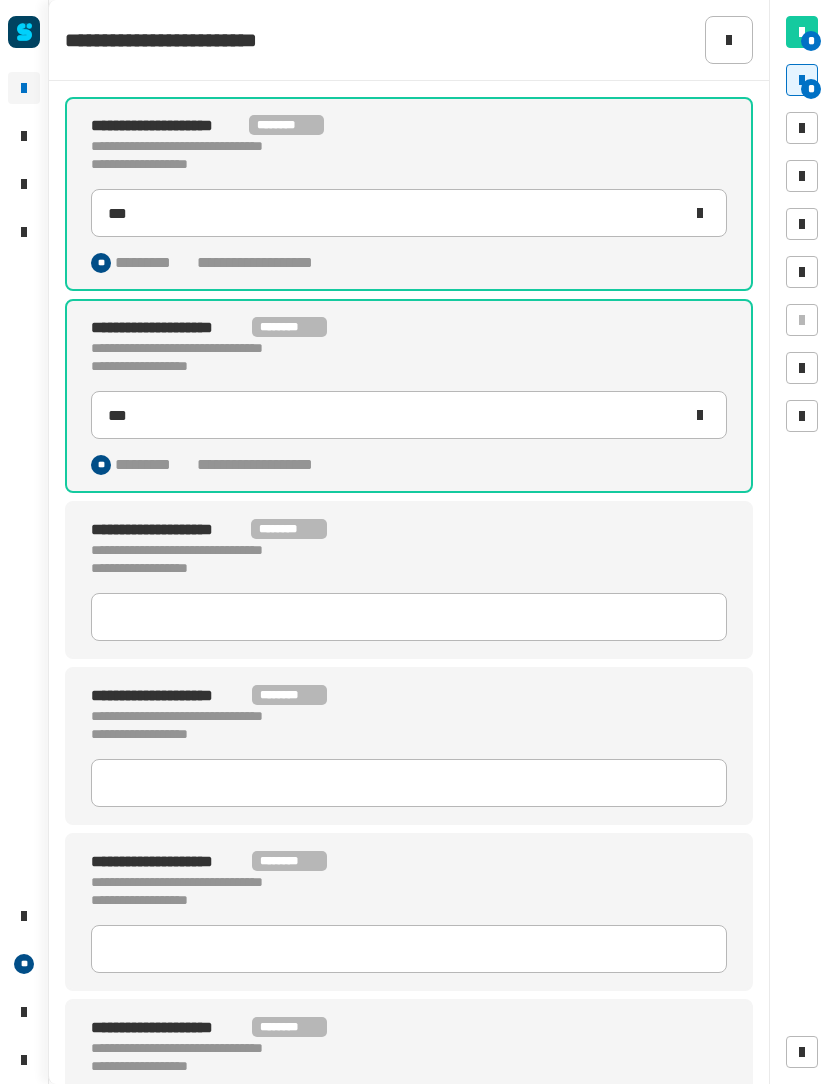 click 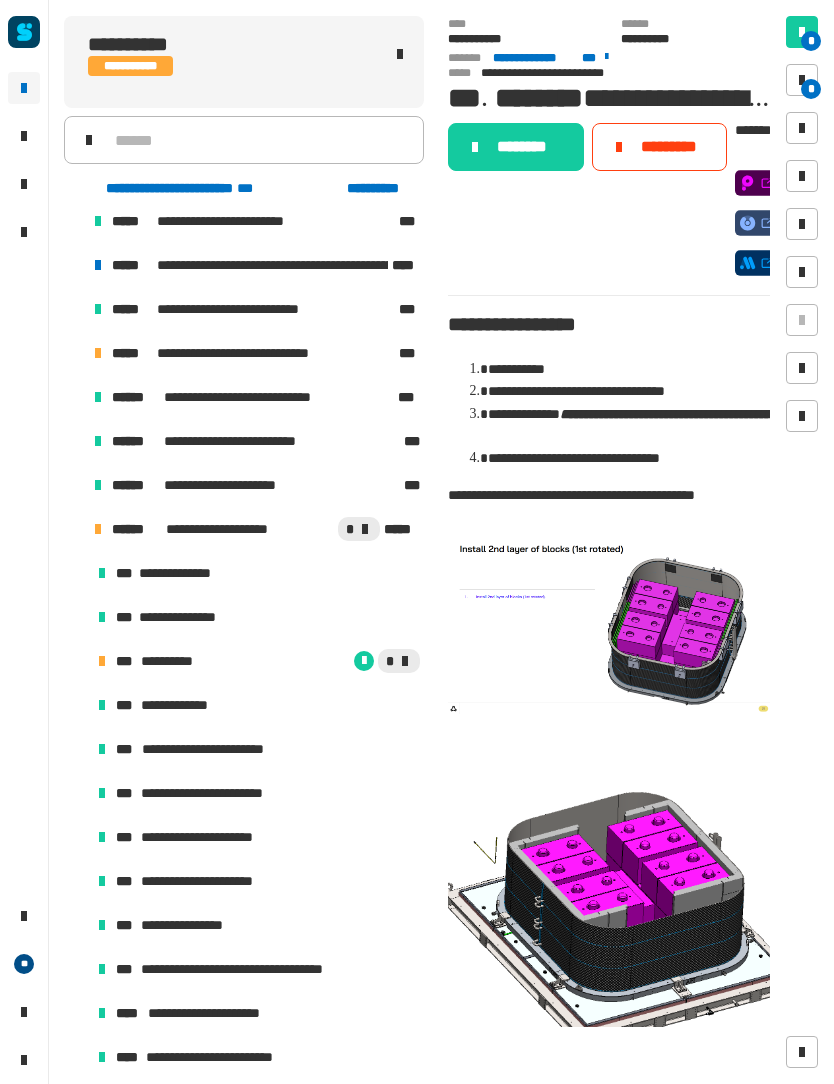 scroll, scrollTop: 366, scrollLeft: 0, axis: vertical 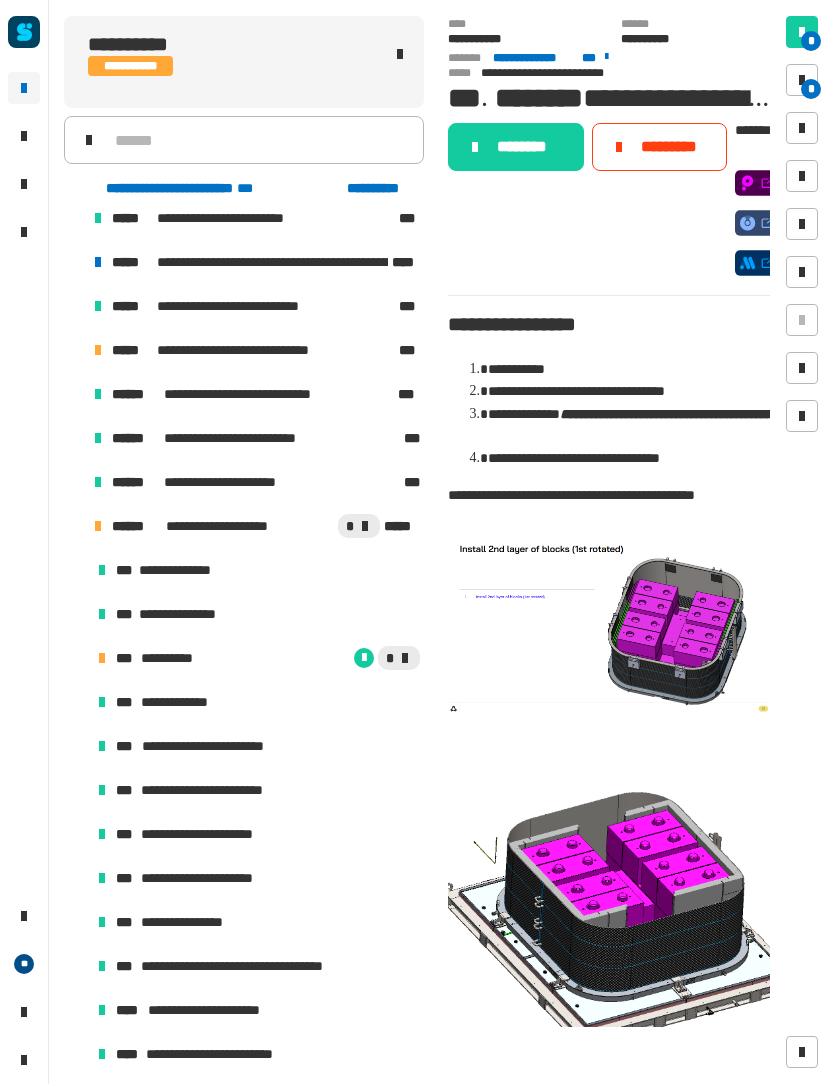 click on "*" at bounding box center [312, 658] 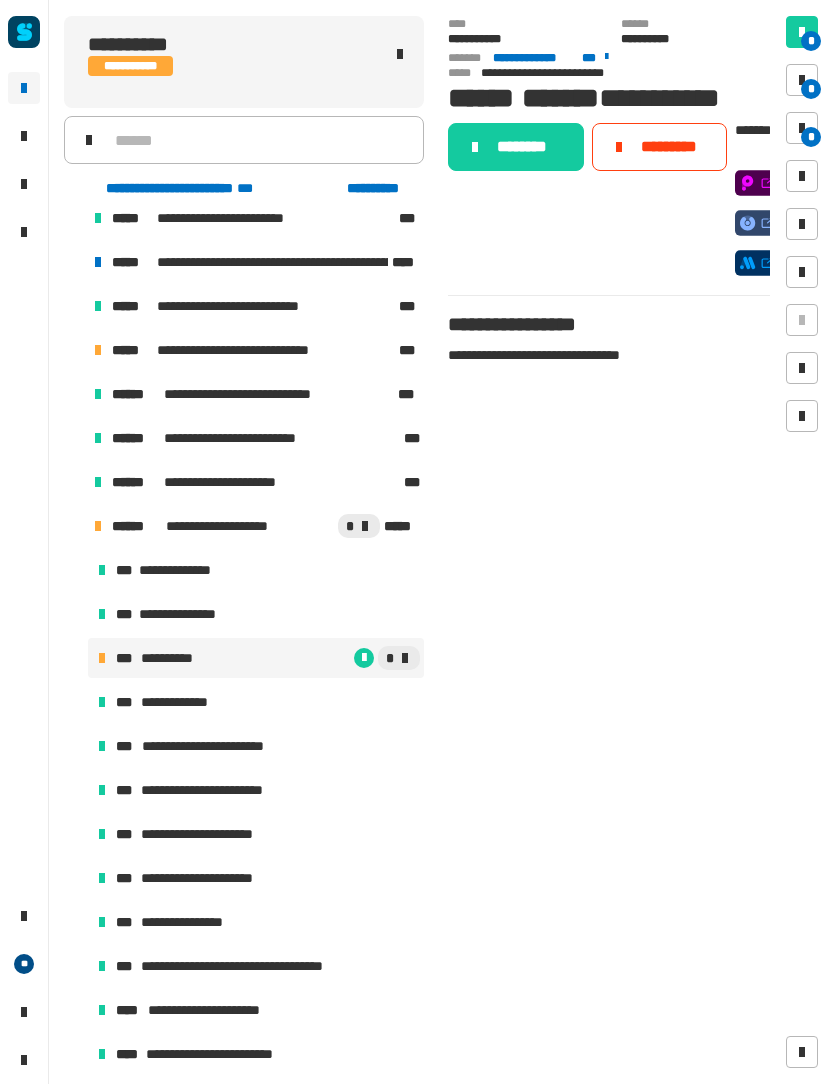 click on "*" at bounding box center (811, 89) 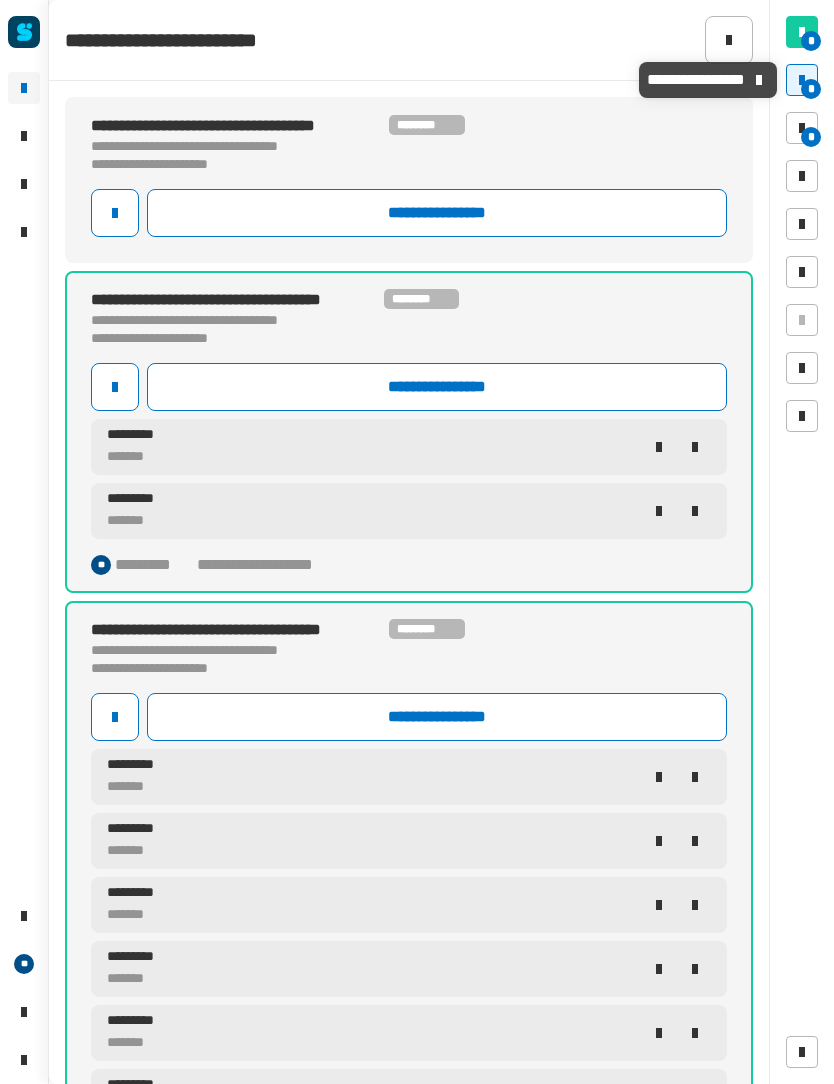 click on "**********" 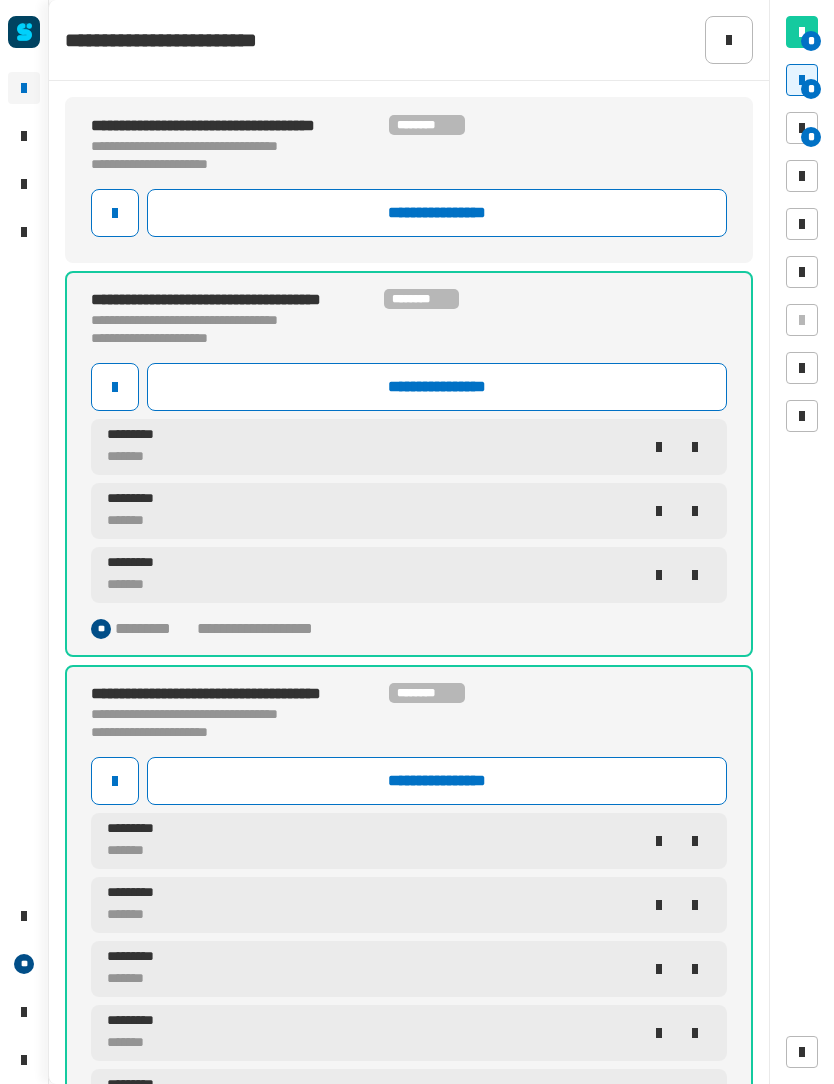 click 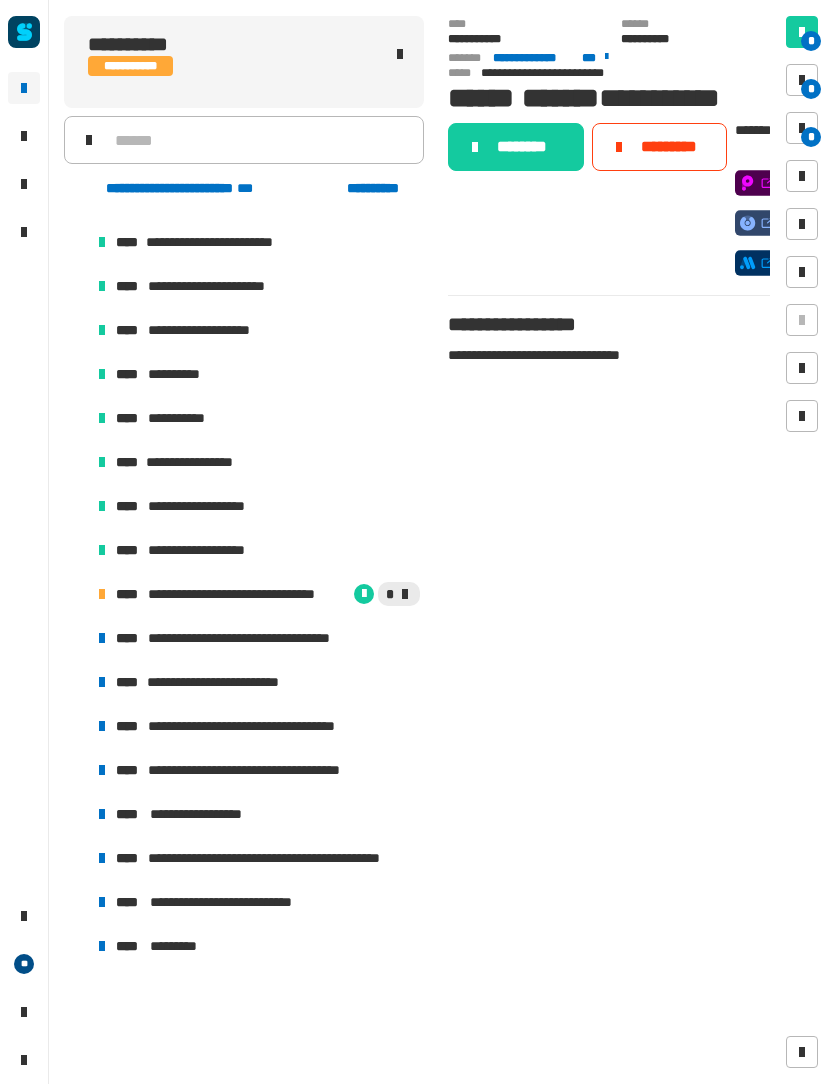 scroll, scrollTop: 1188, scrollLeft: 0, axis: vertical 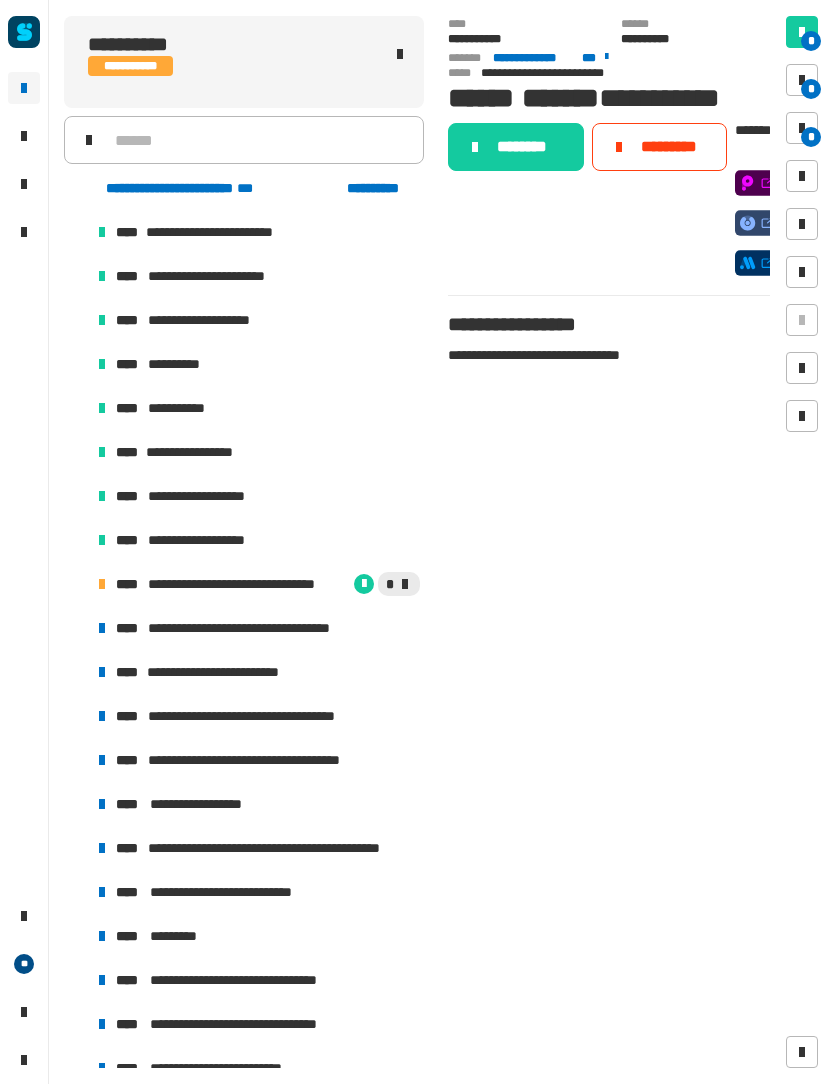 click on "**********" at bounding box center (256, 584) 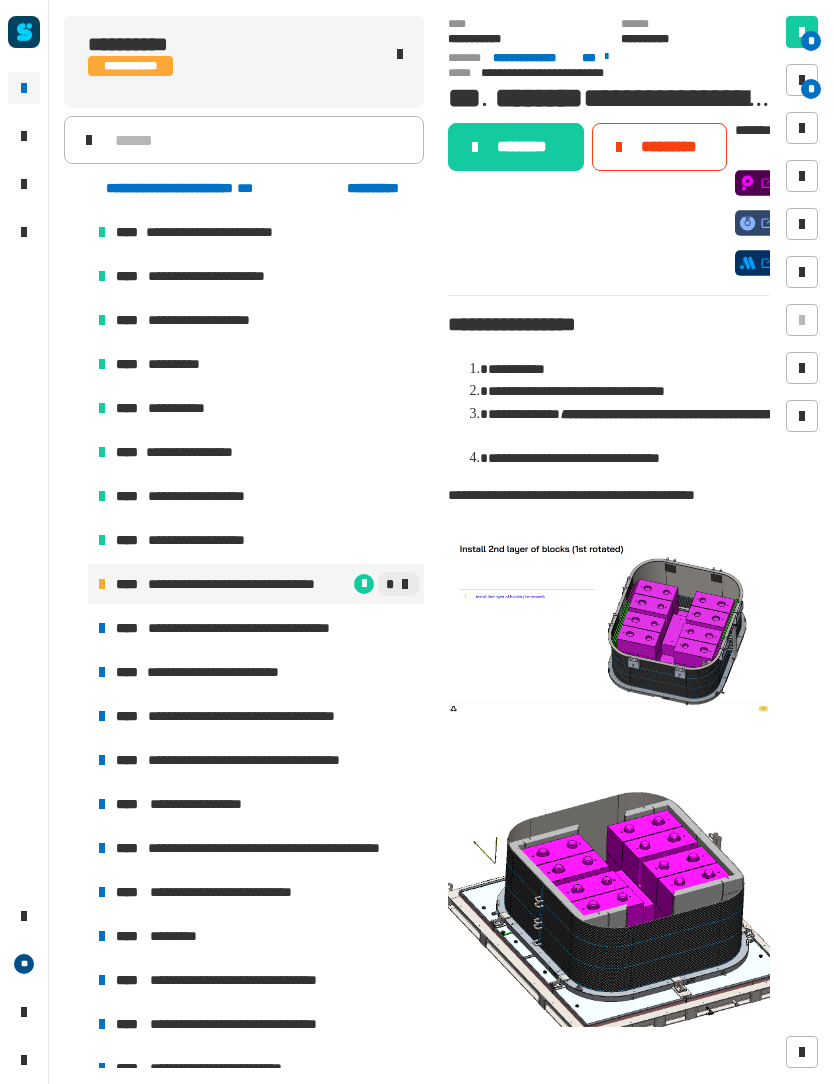 click on "**********" 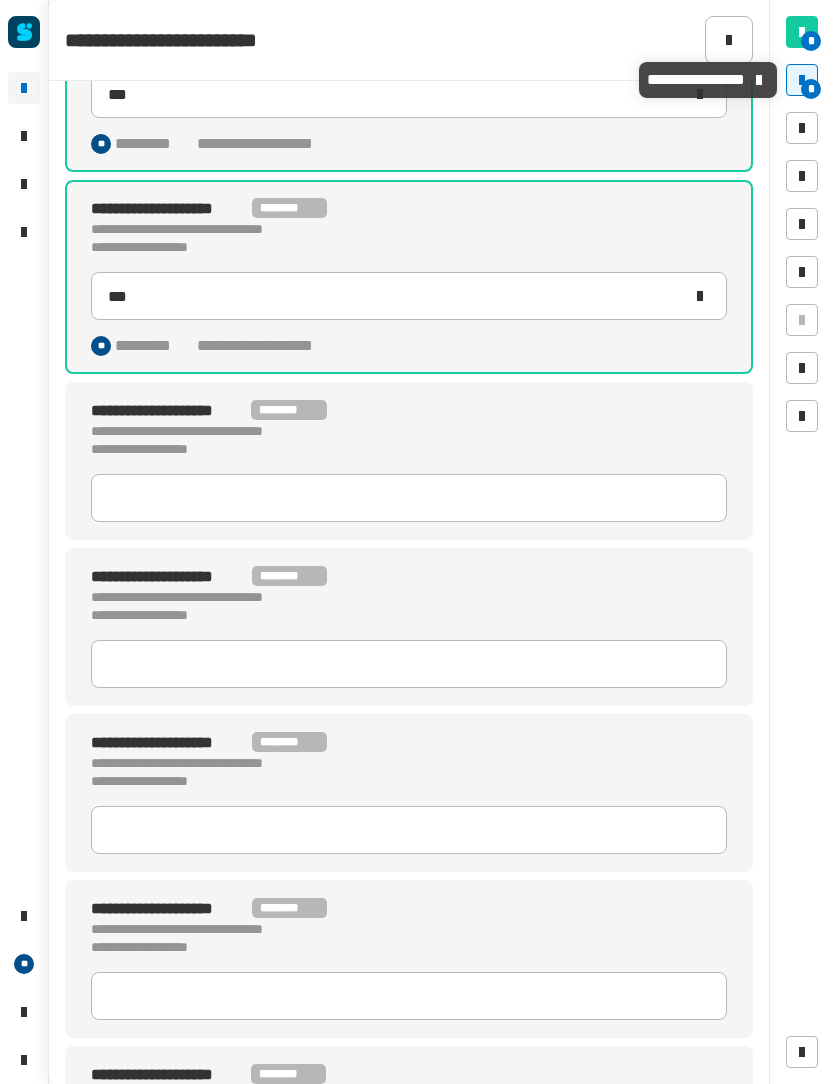 scroll, scrollTop: 130, scrollLeft: 0, axis: vertical 